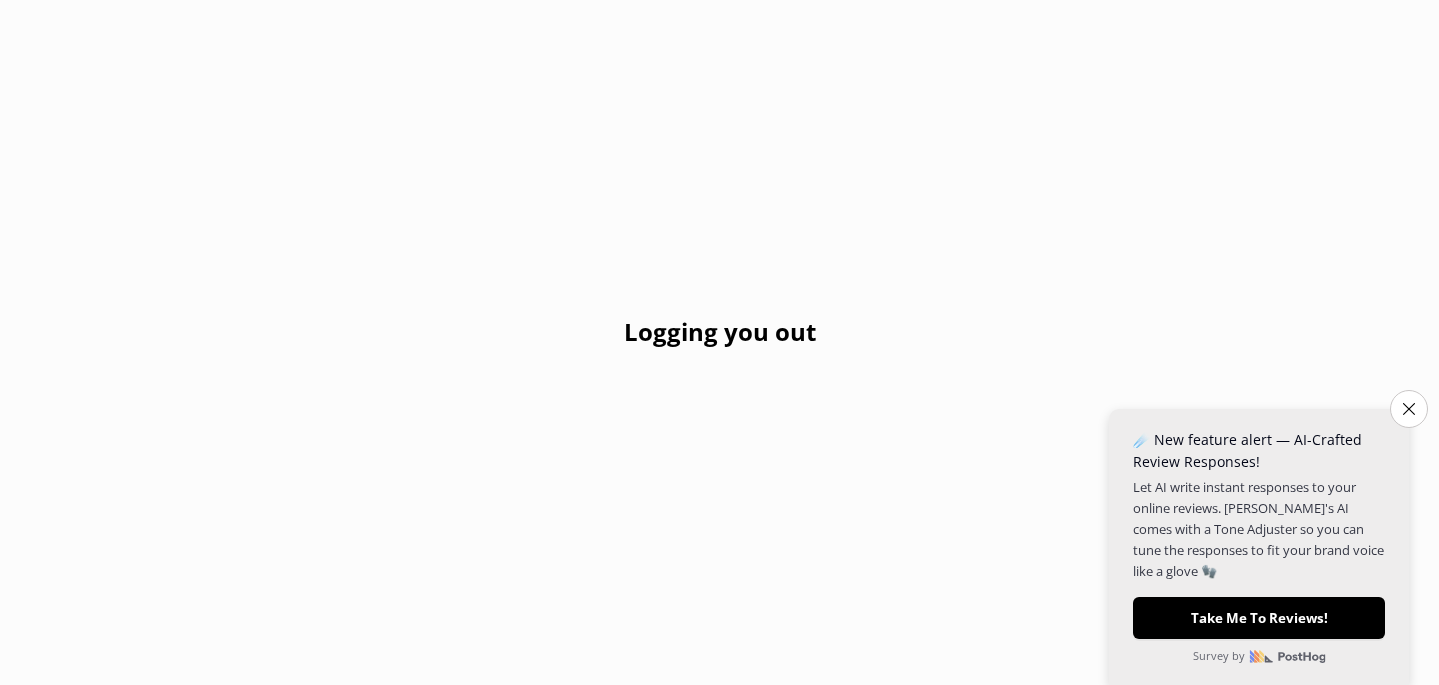 scroll, scrollTop: 0, scrollLeft: 0, axis: both 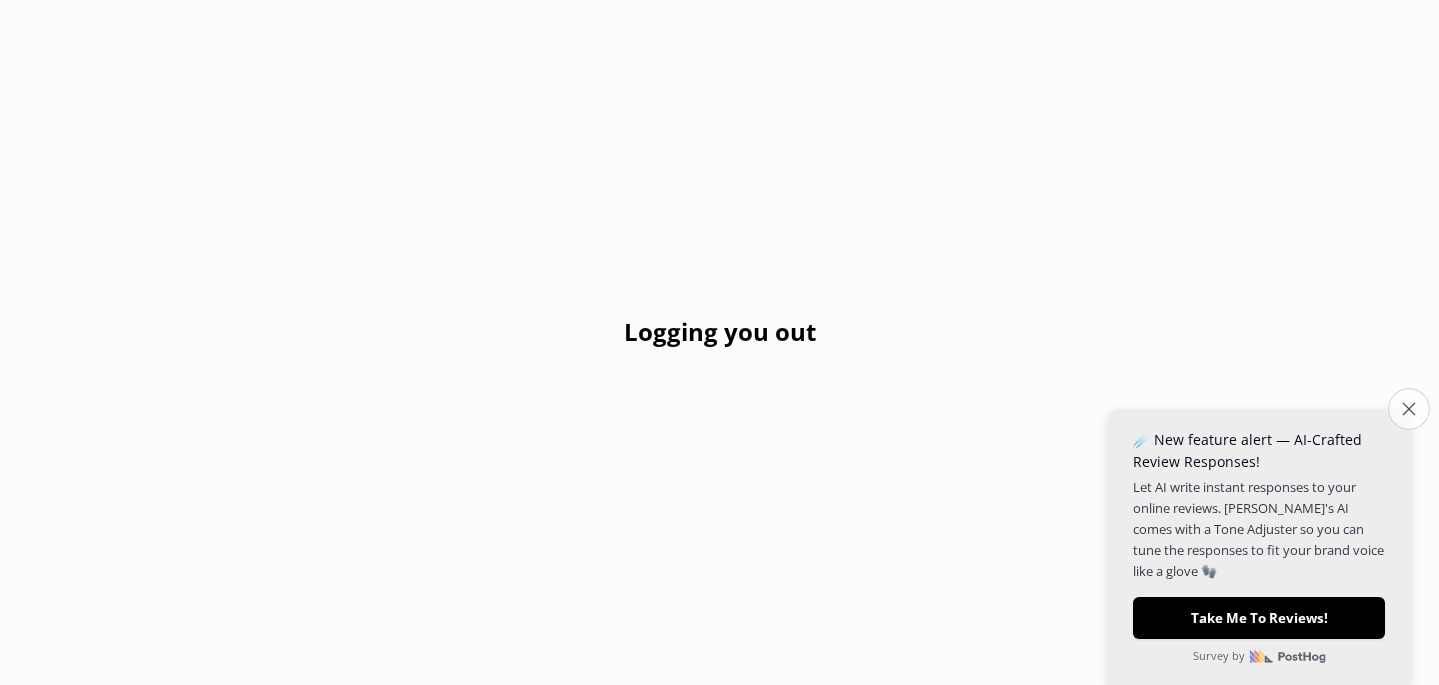 click on "Close survey" 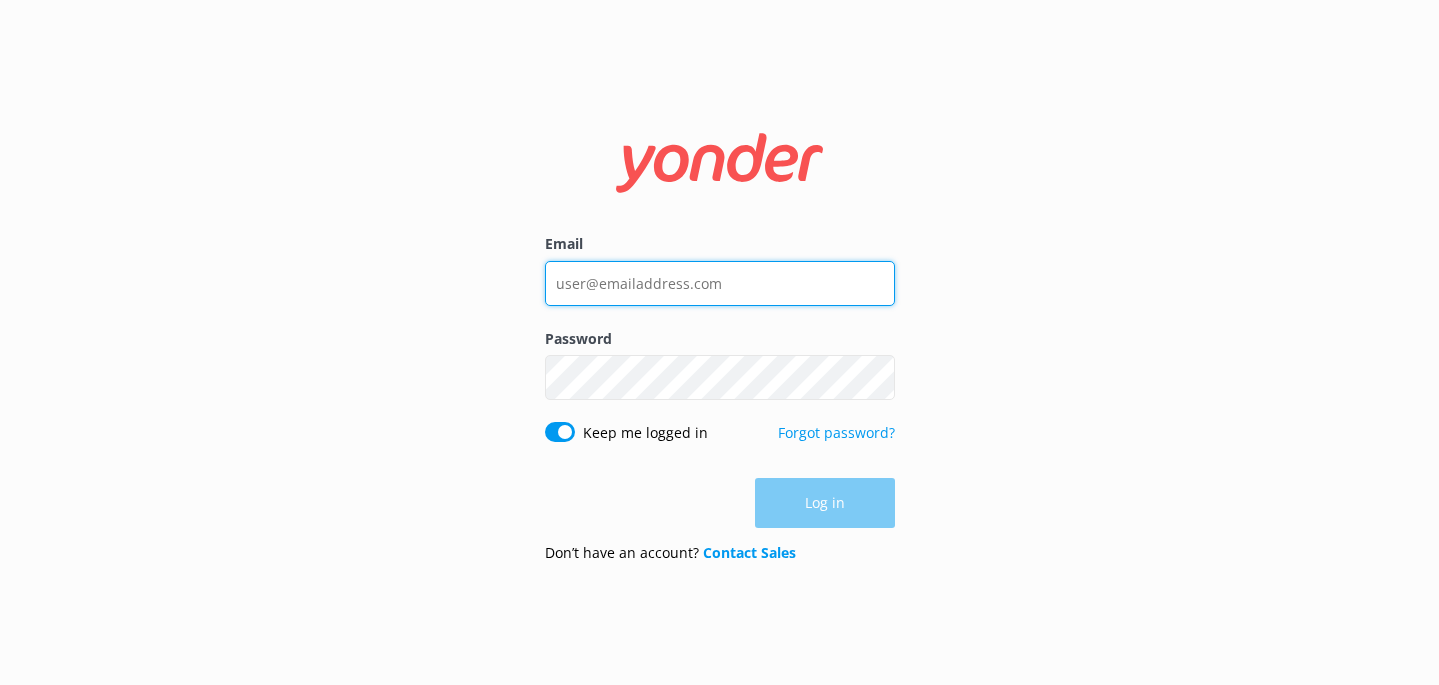 scroll, scrollTop: 0, scrollLeft: 0, axis: both 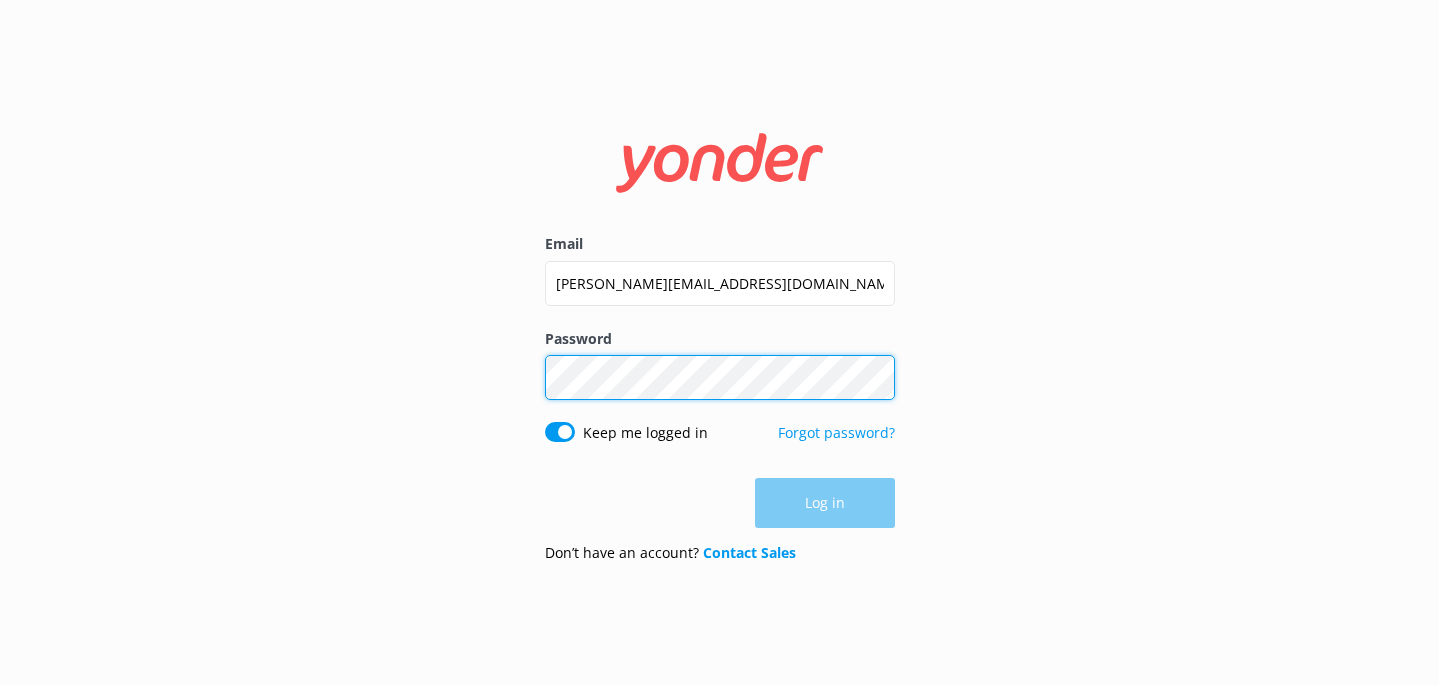 click on "Log in" at bounding box center [825, 503] 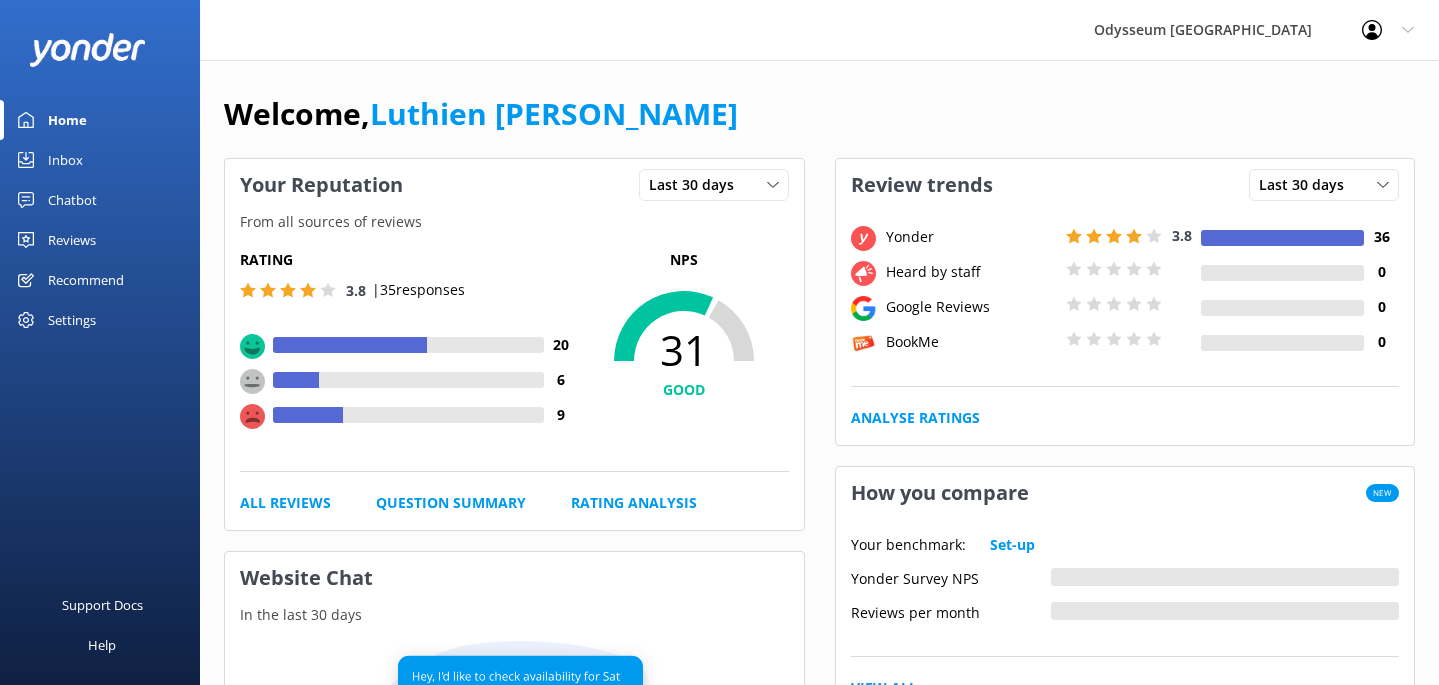click on "Reviews" at bounding box center (100, 240) 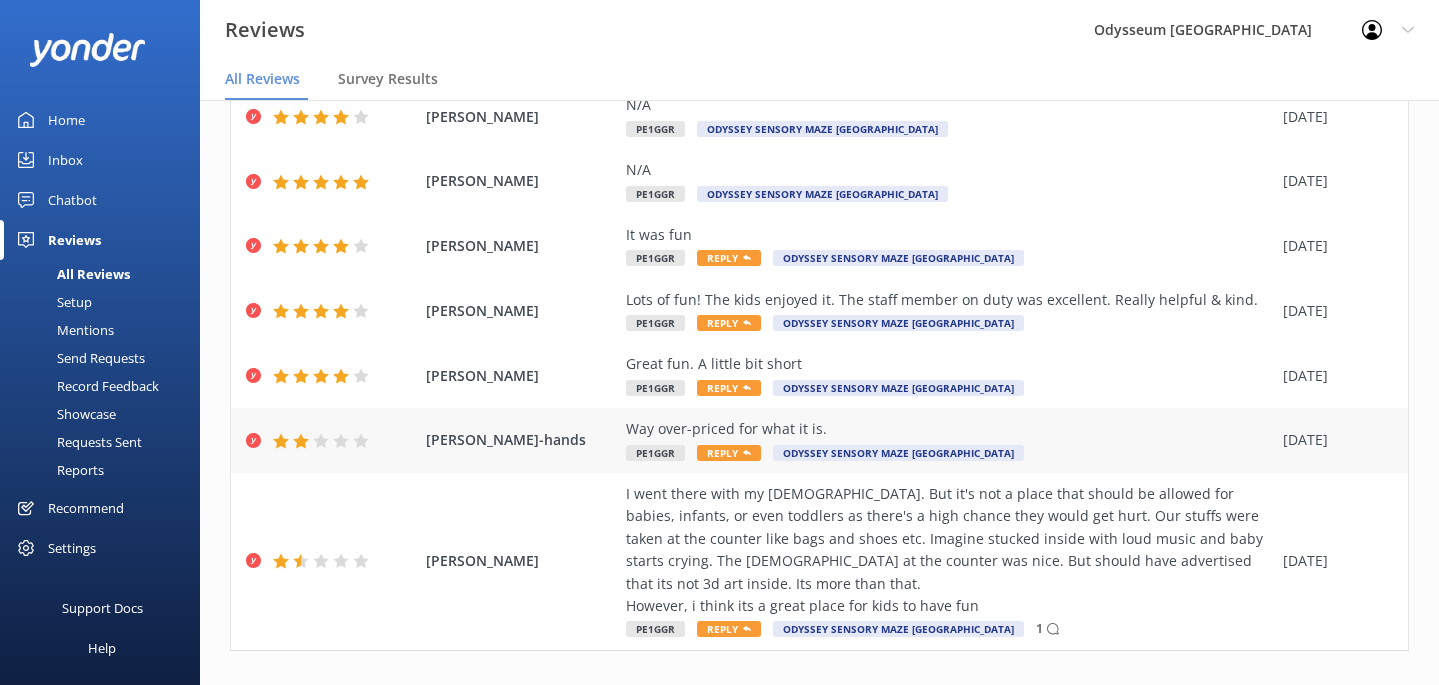 scroll, scrollTop: 383, scrollLeft: 0, axis: vertical 